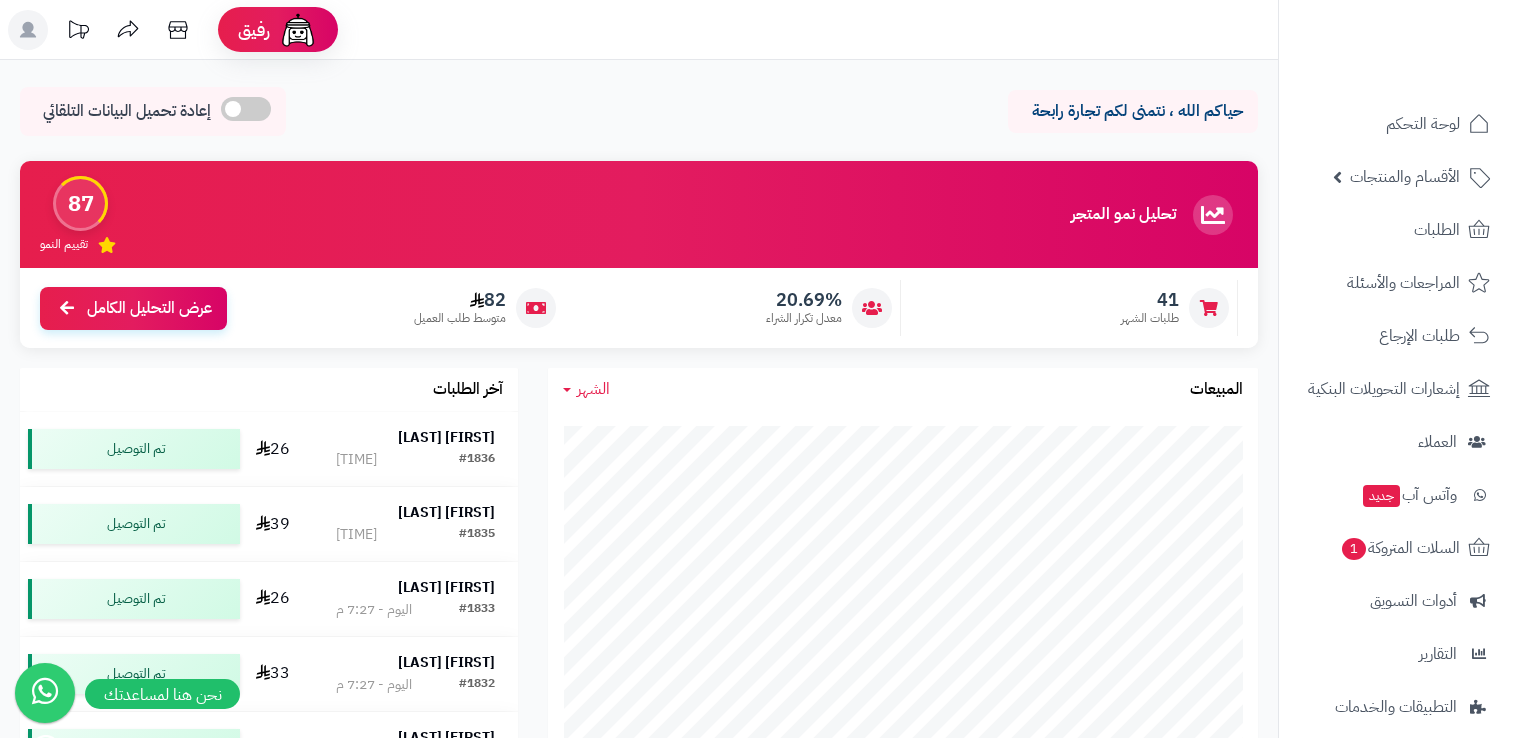scroll, scrollTop: 0, scrollLeft: 0, axis: both 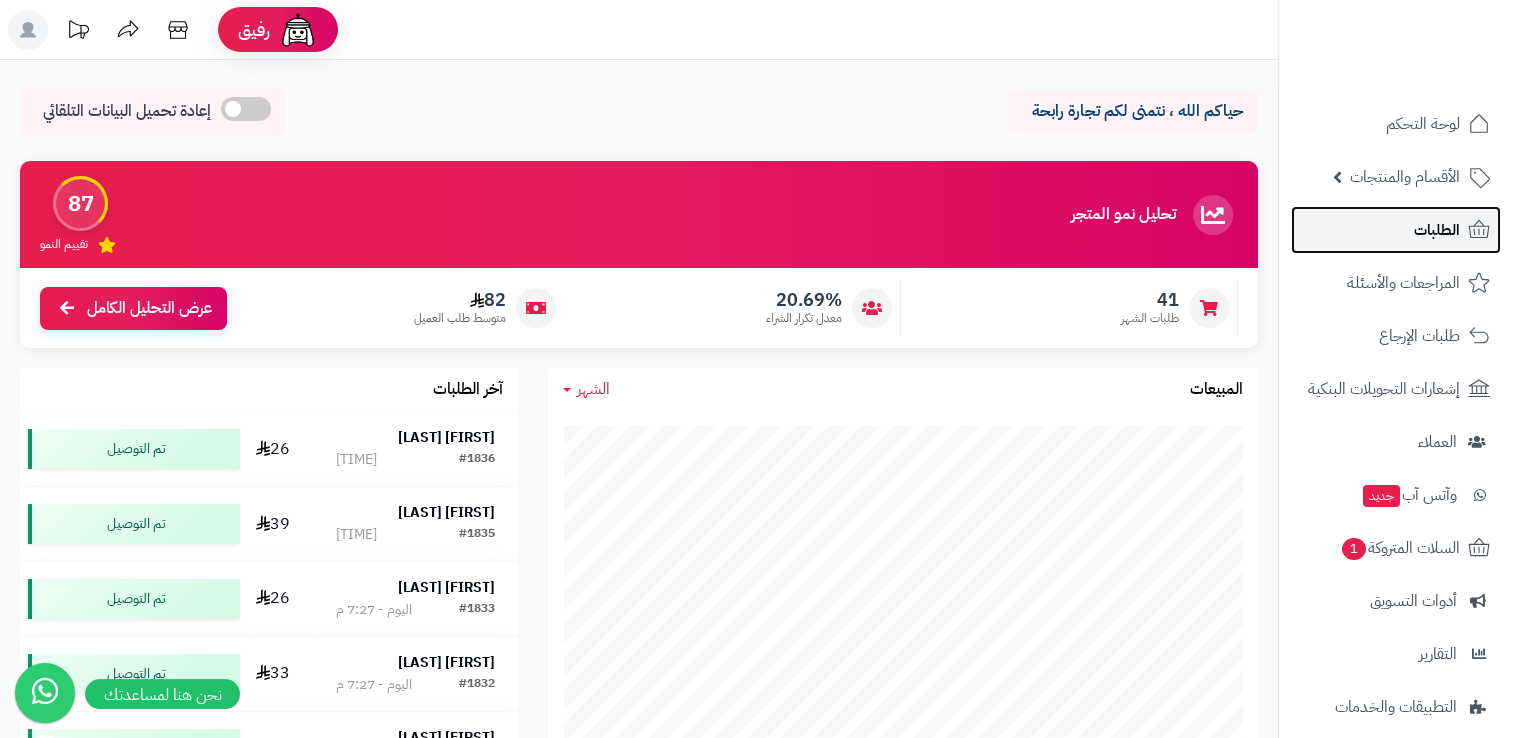 click on "الطلبات" at bounding box center [1437, 230] 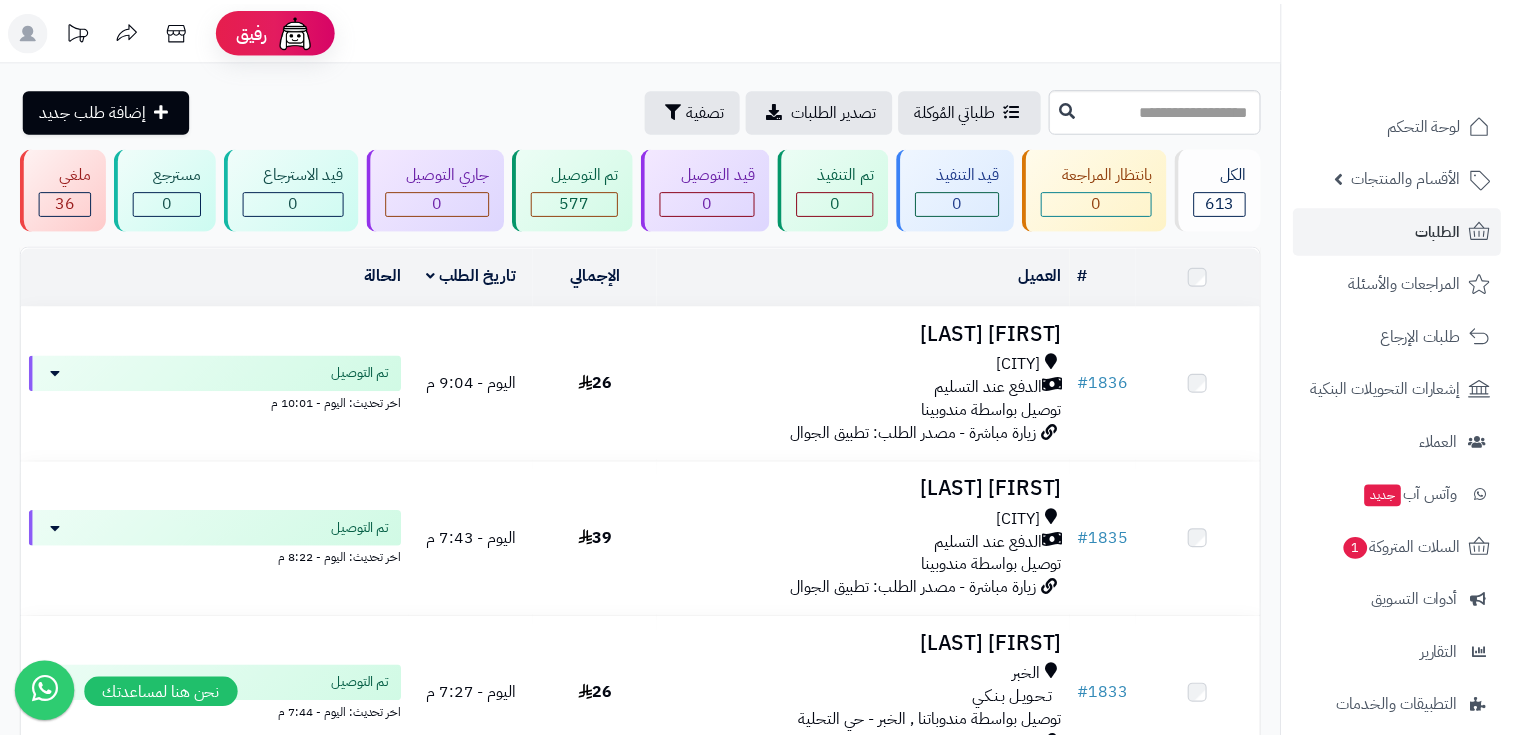 scroll, scrollTop: 0, scrollLeft: 0, axis: both 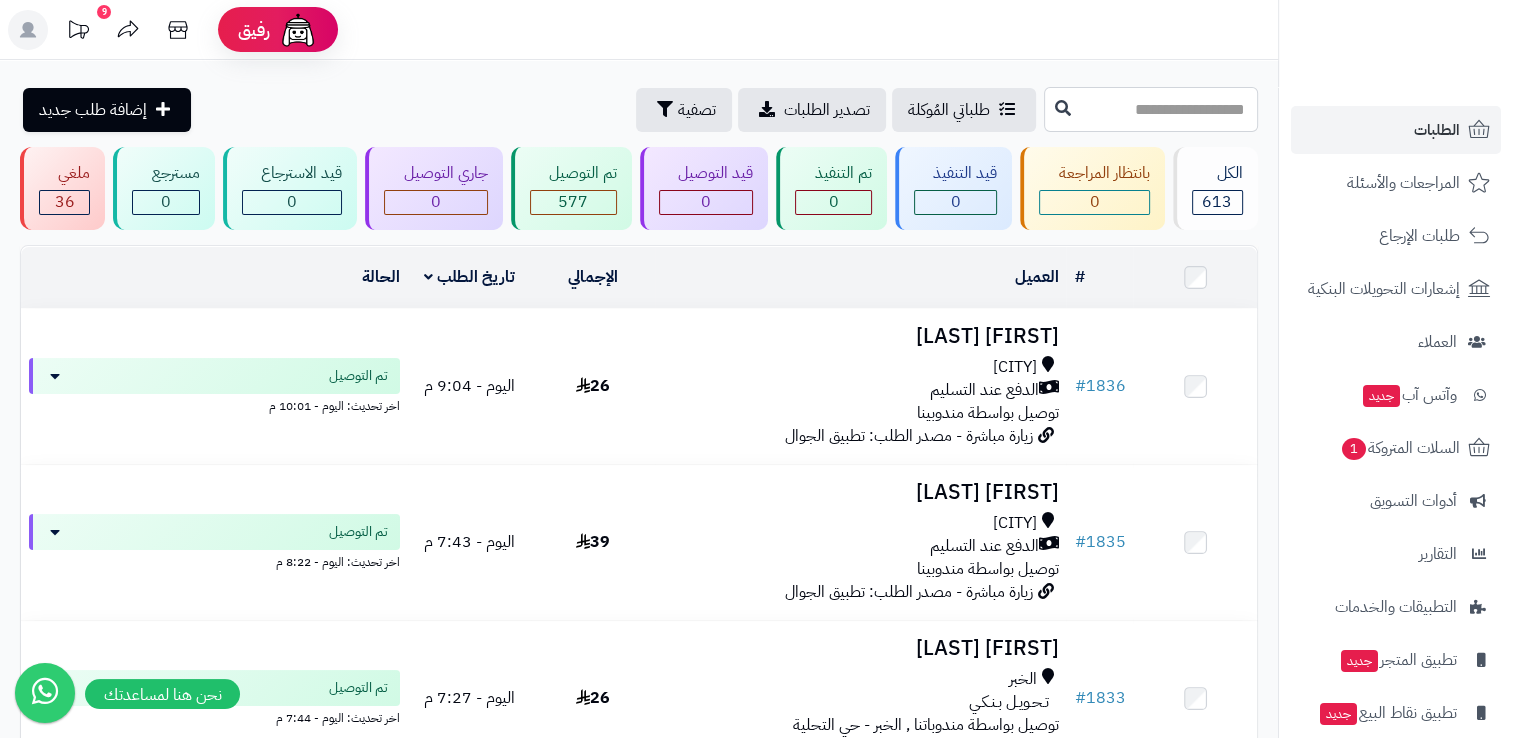 click at bounding box center [1151, 109] 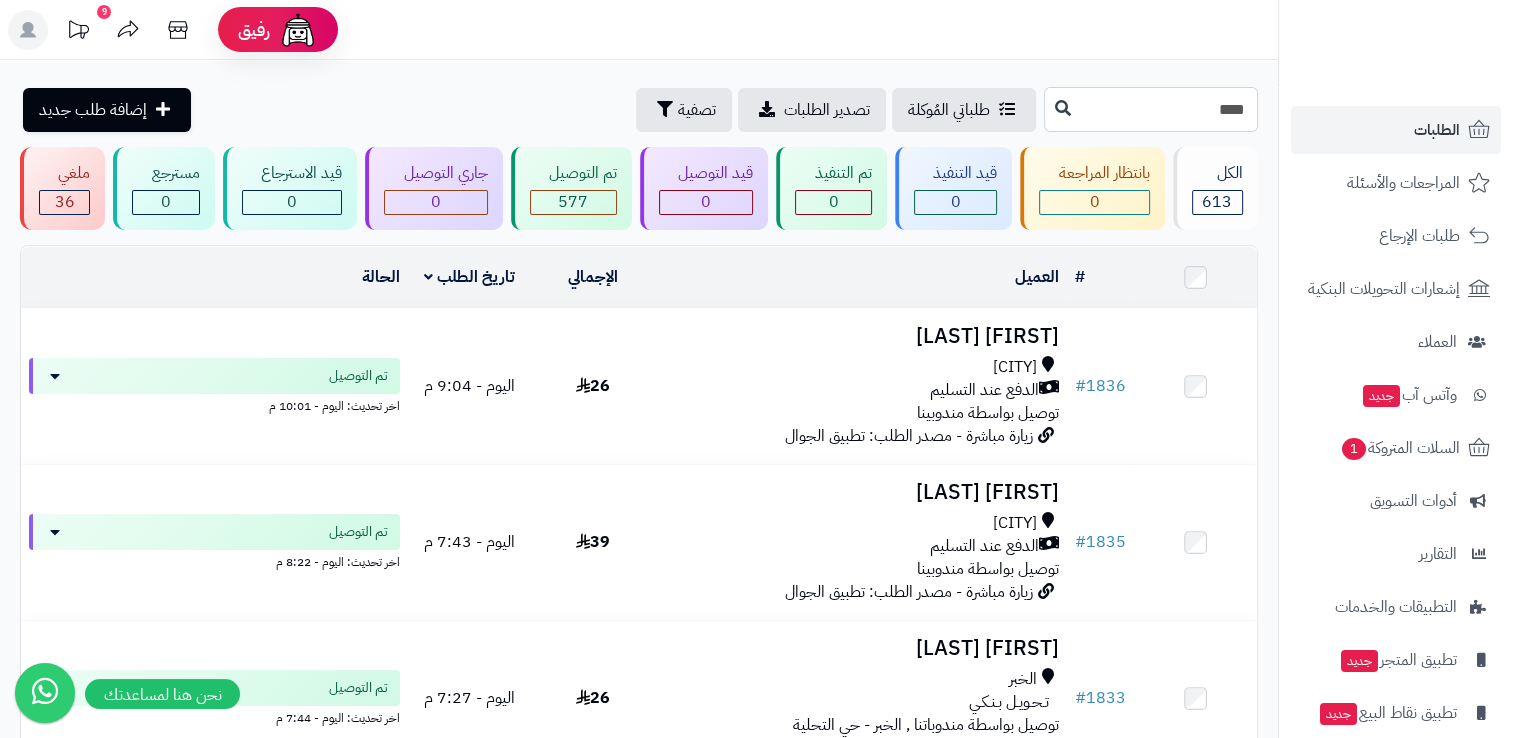 type on "****" 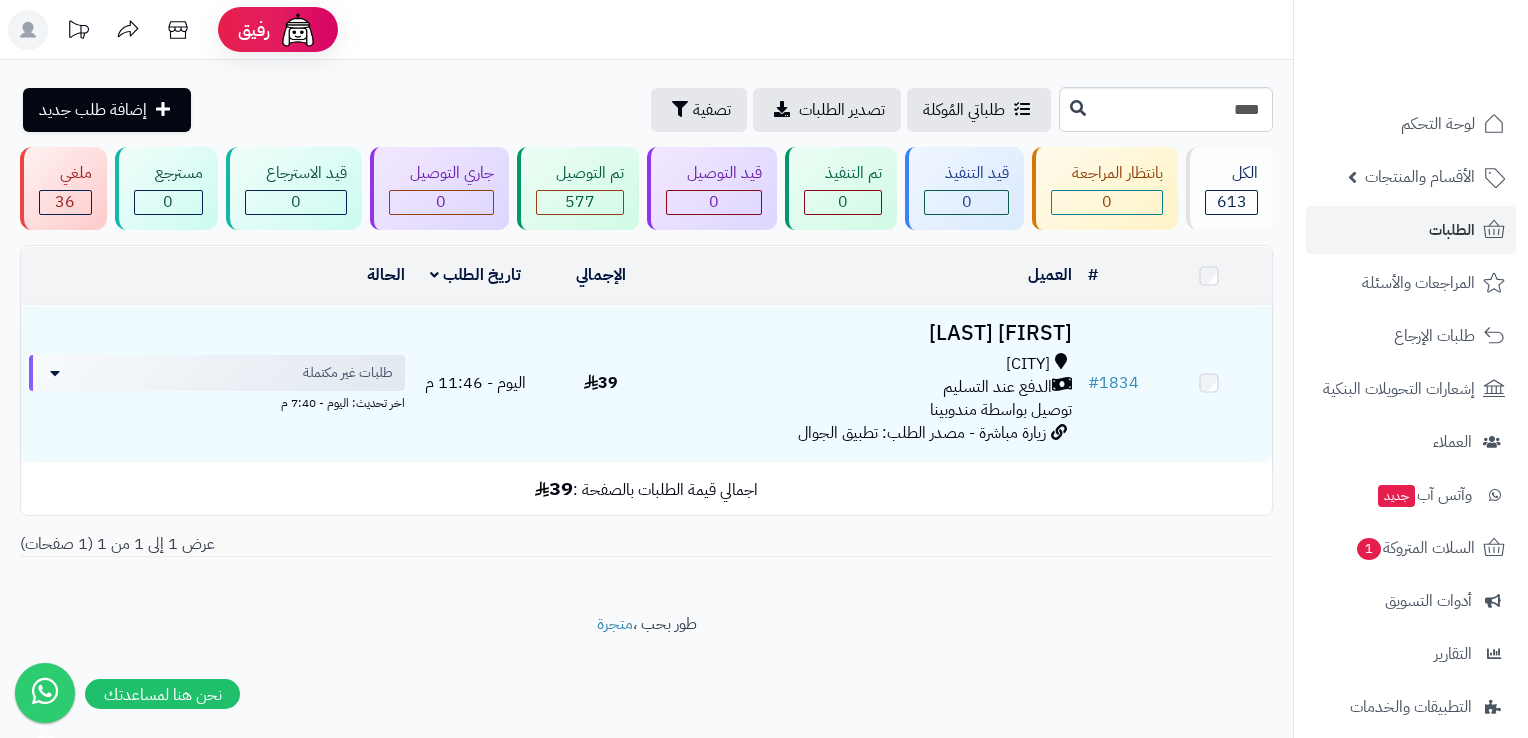 scroll, scrollTop: 0, scrollLeft: 0, axis: both 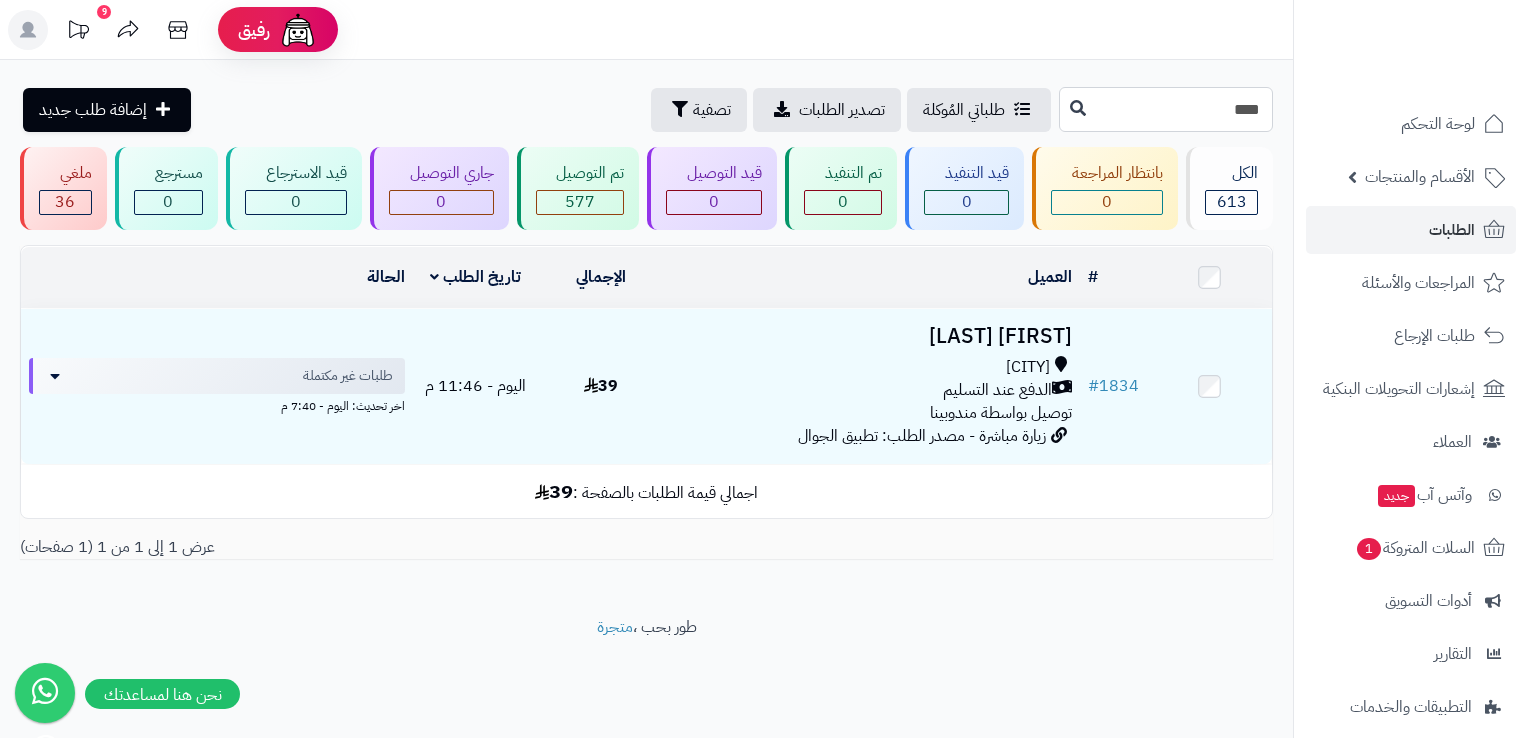 click on "****" at bounding box center [1166, 109] 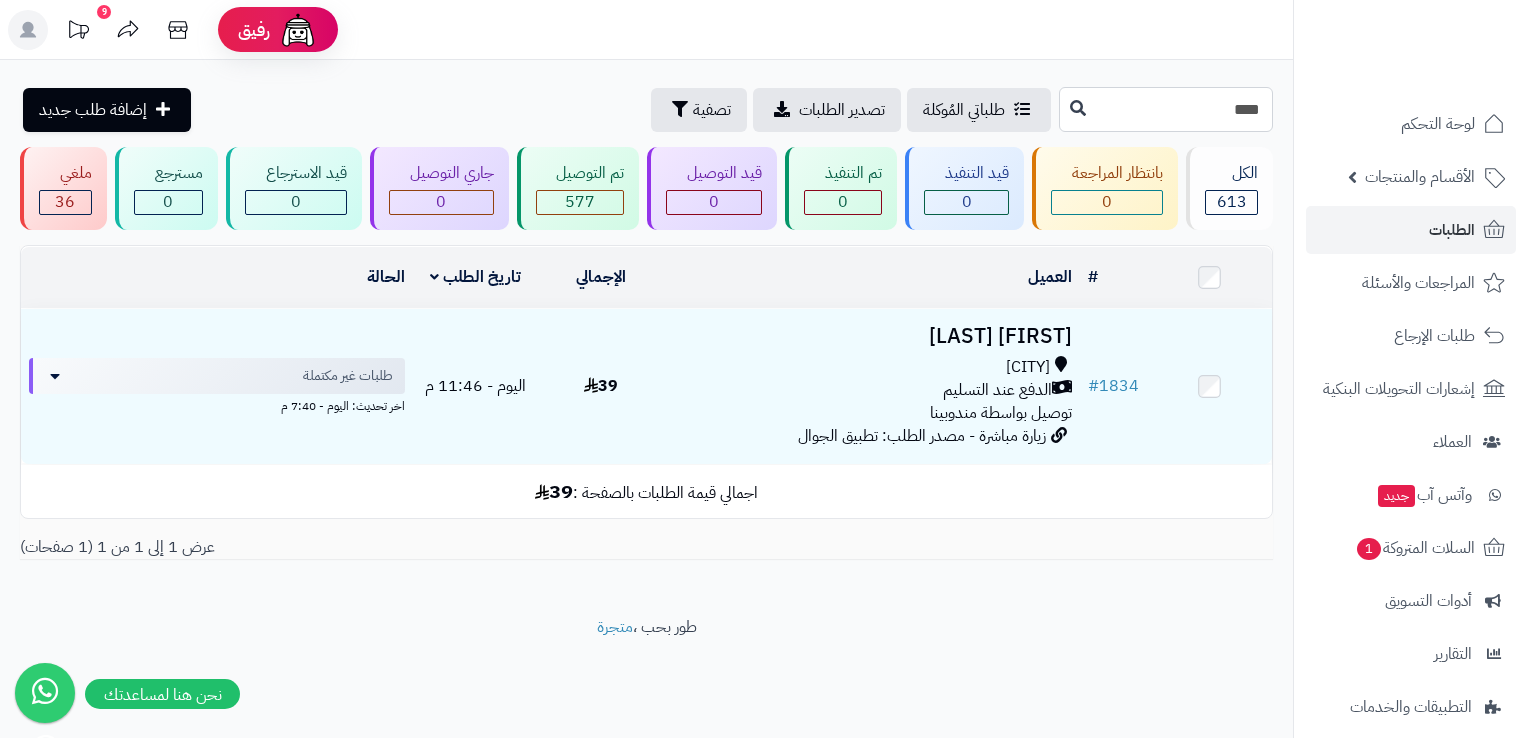 type on "****" 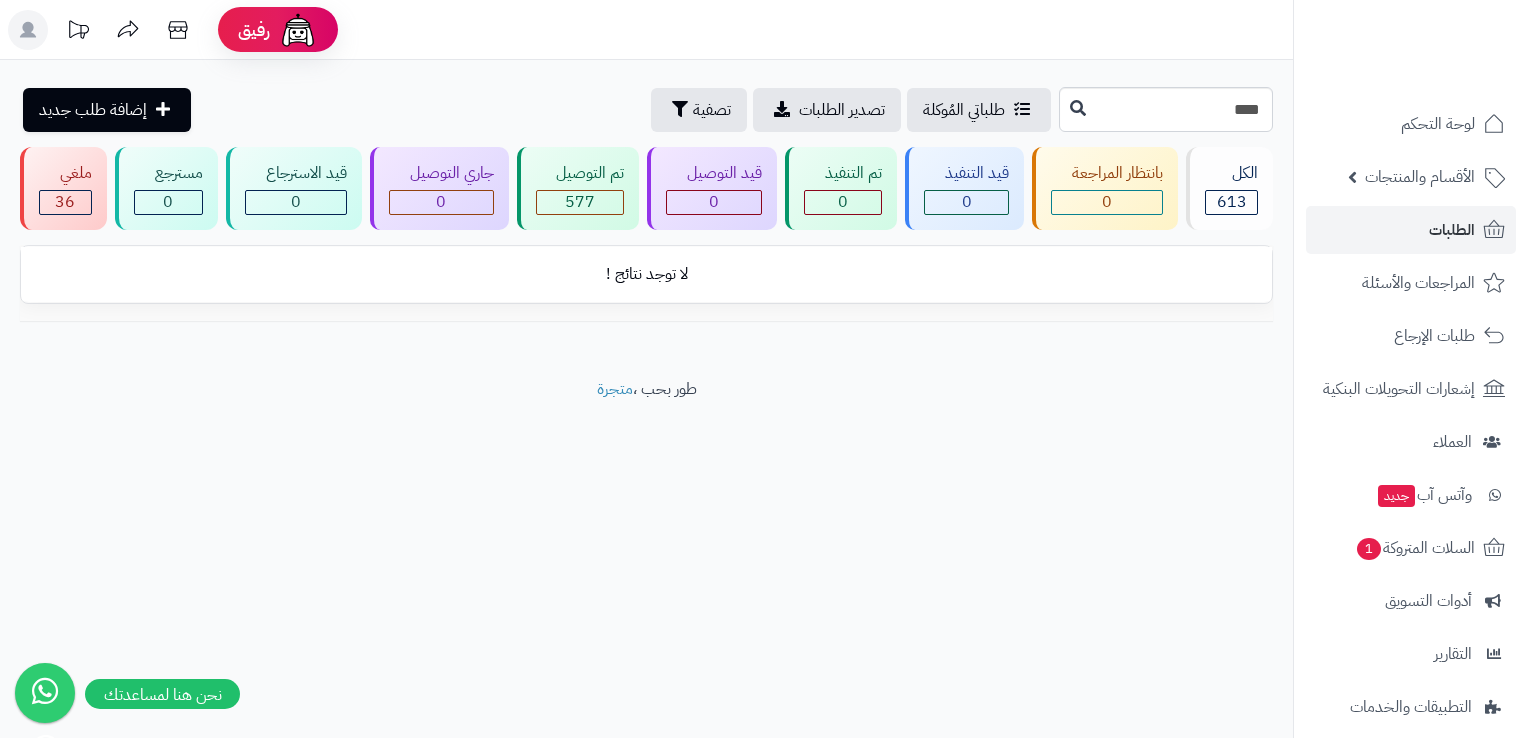 scroll, scrollTop: 0, scrollLeft: 0, axis: both 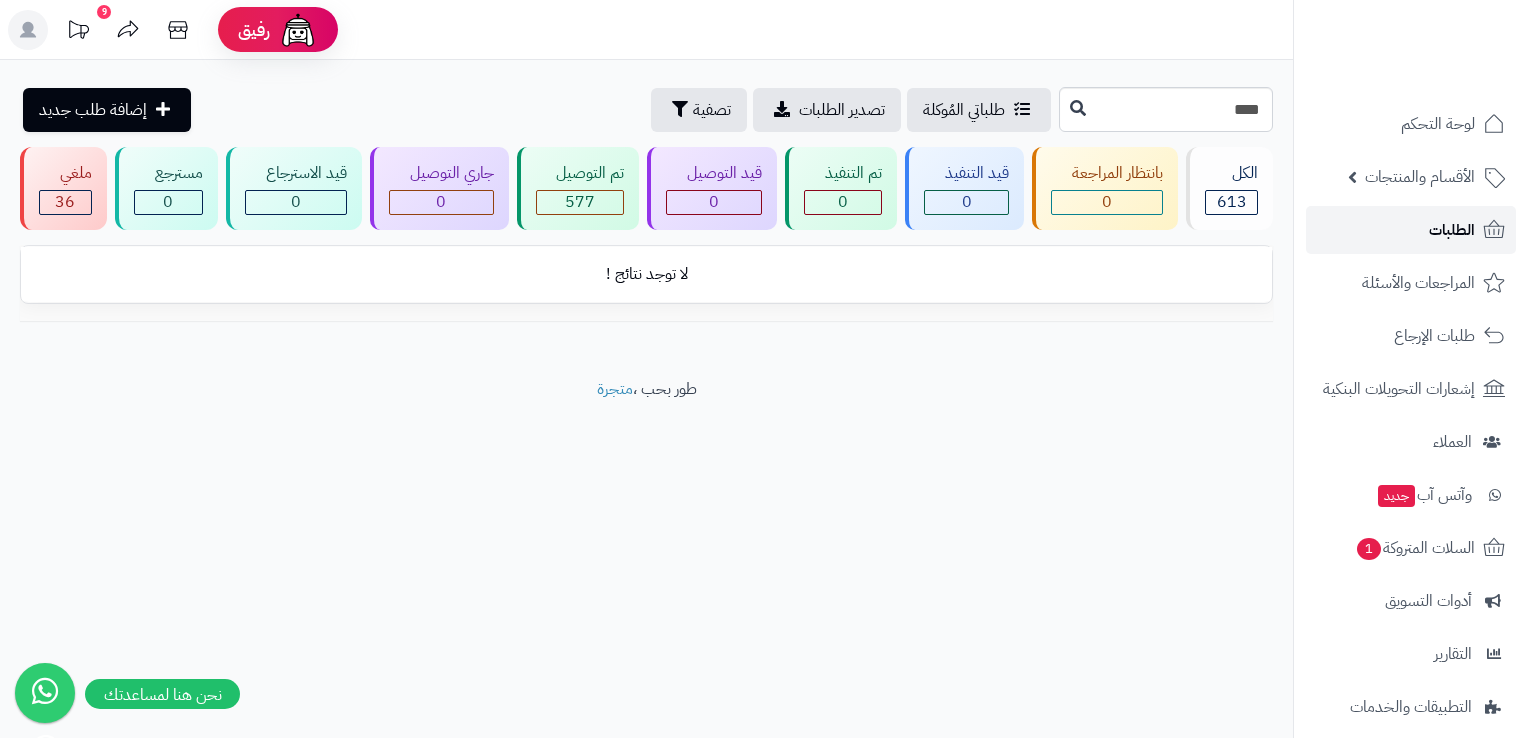 click on "الطلبات" at bounding box center [1452, 230] 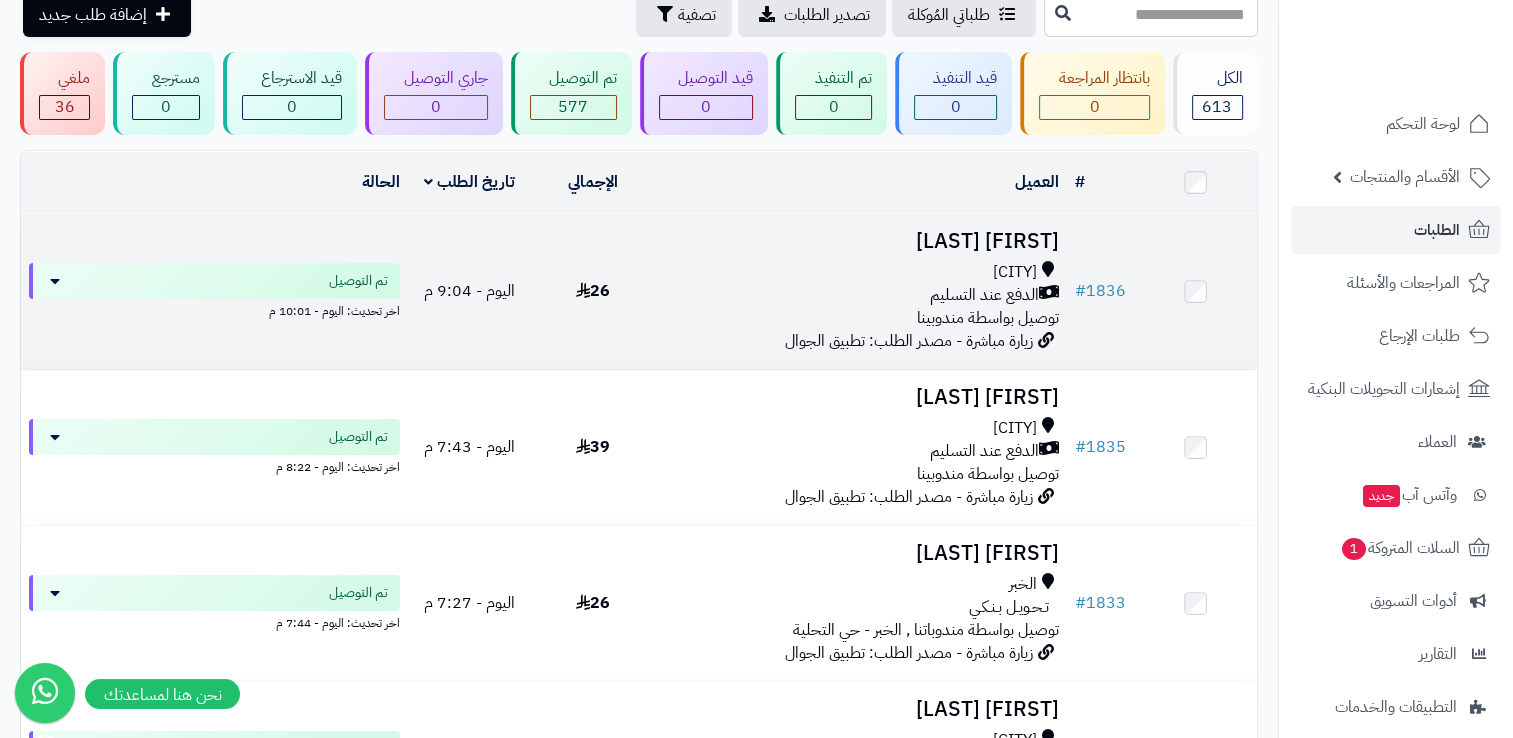 scroll, scrollTop: 100, scrollLeft: 0, axis: vertical 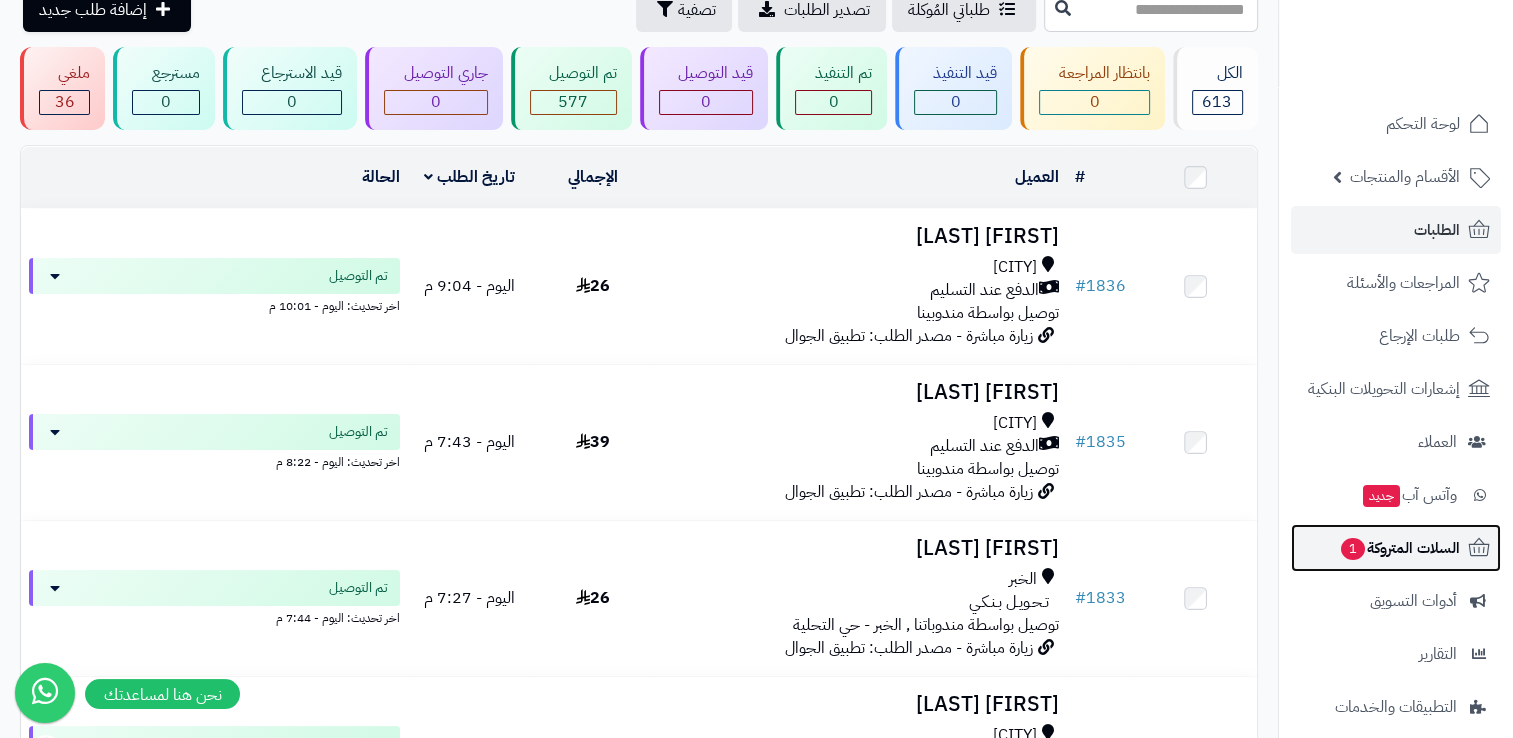 click on "السلات المتروكة  1" at bounding box center (1399, 548) 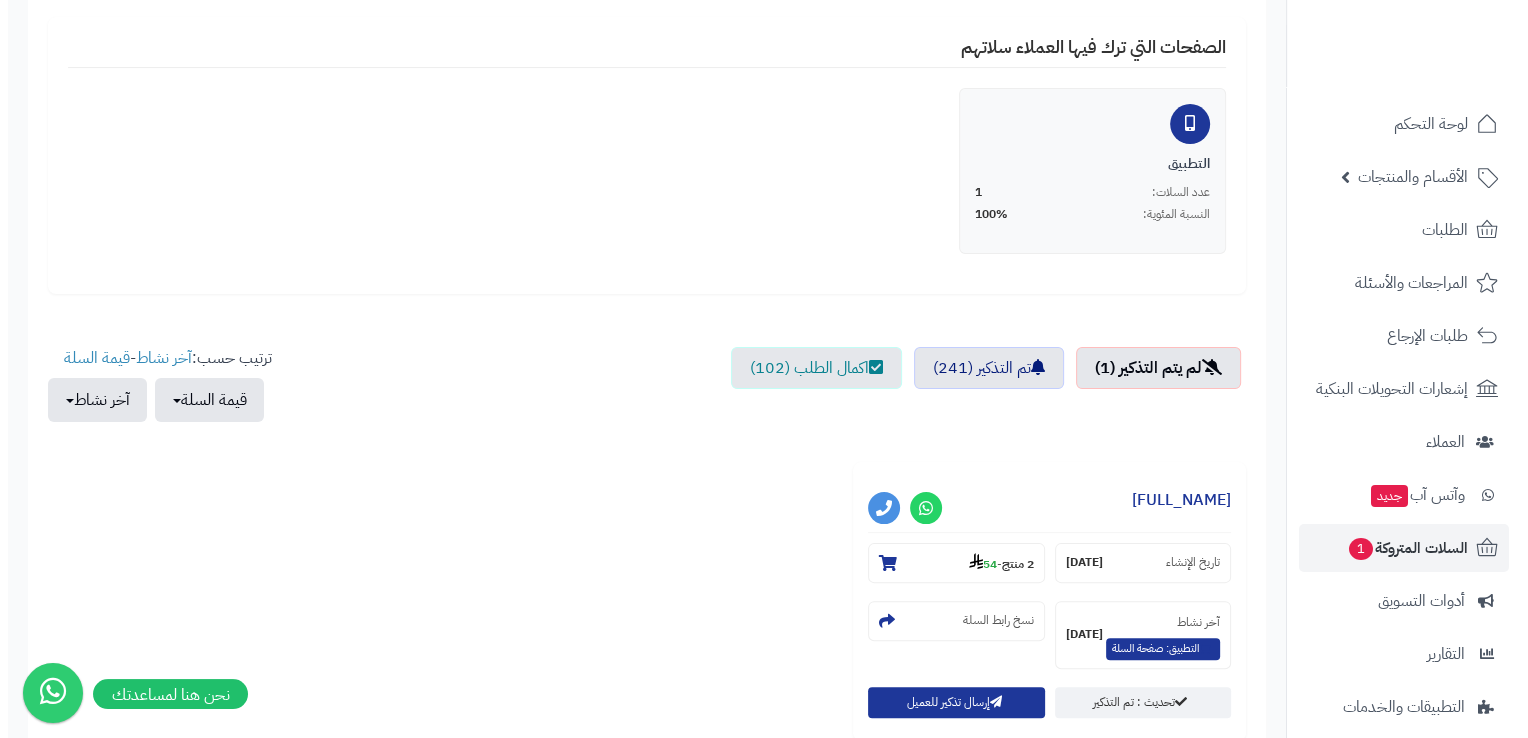 scroll, scrollTop: 400, scrollLeft: 0, axis: vertical 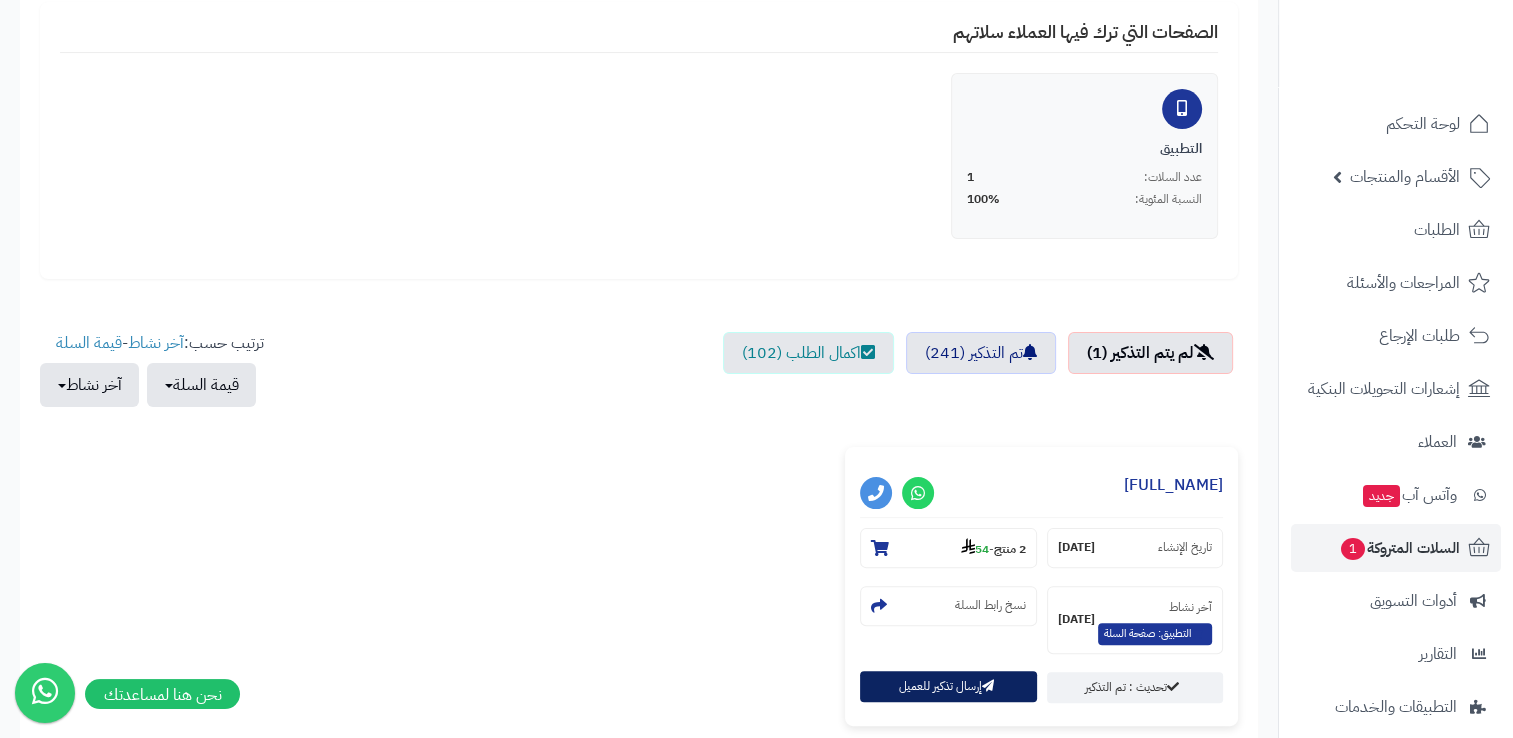 click on "إرسال تذكير للعميل" at bounding box center [948, 686] 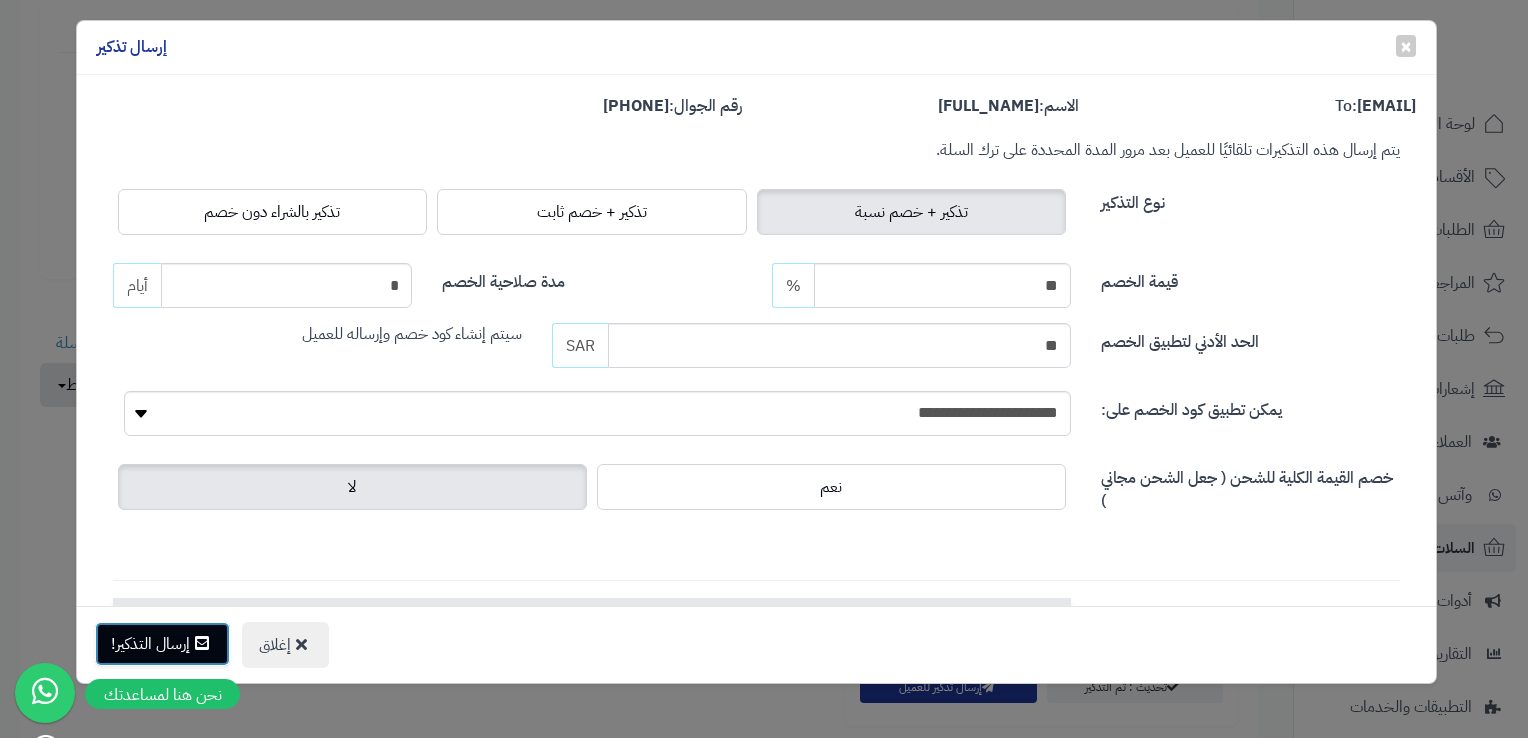 click on "إرسال التذكير!" at bounding box center [162, 644] 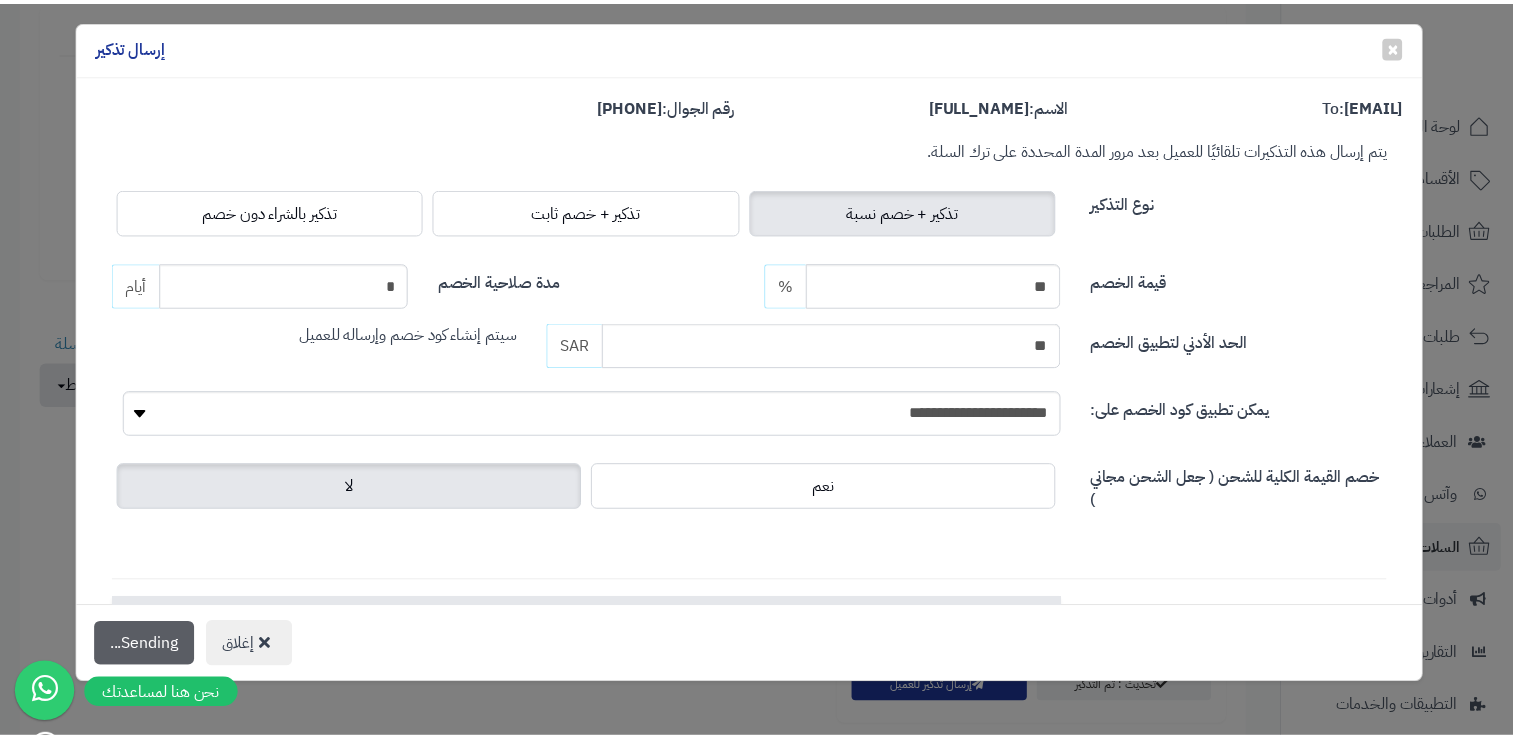 scroll, scrollTop: 464, scrollLeft: 0, axis: vertical 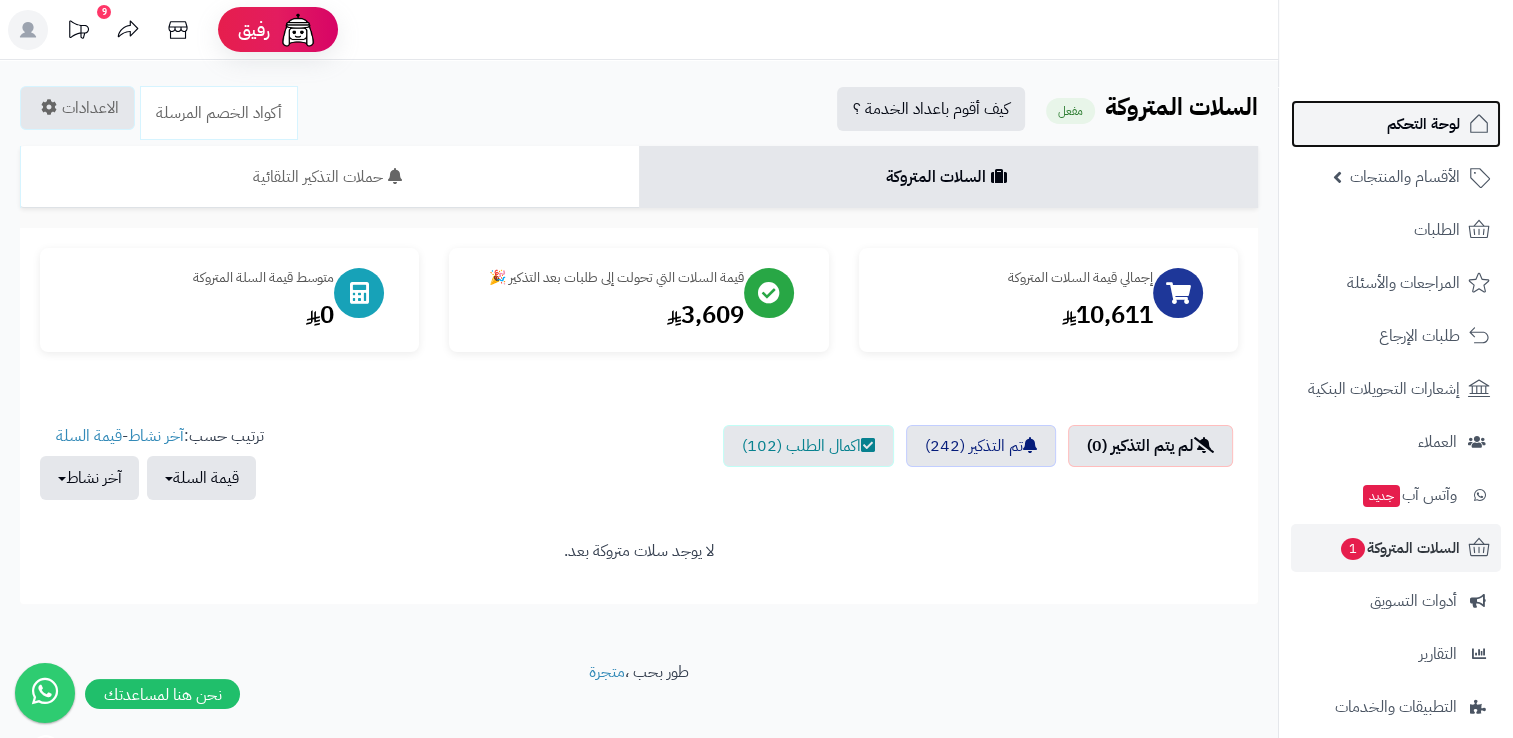 click on "لوحة التحكم" at bounding box center (1423, 124) 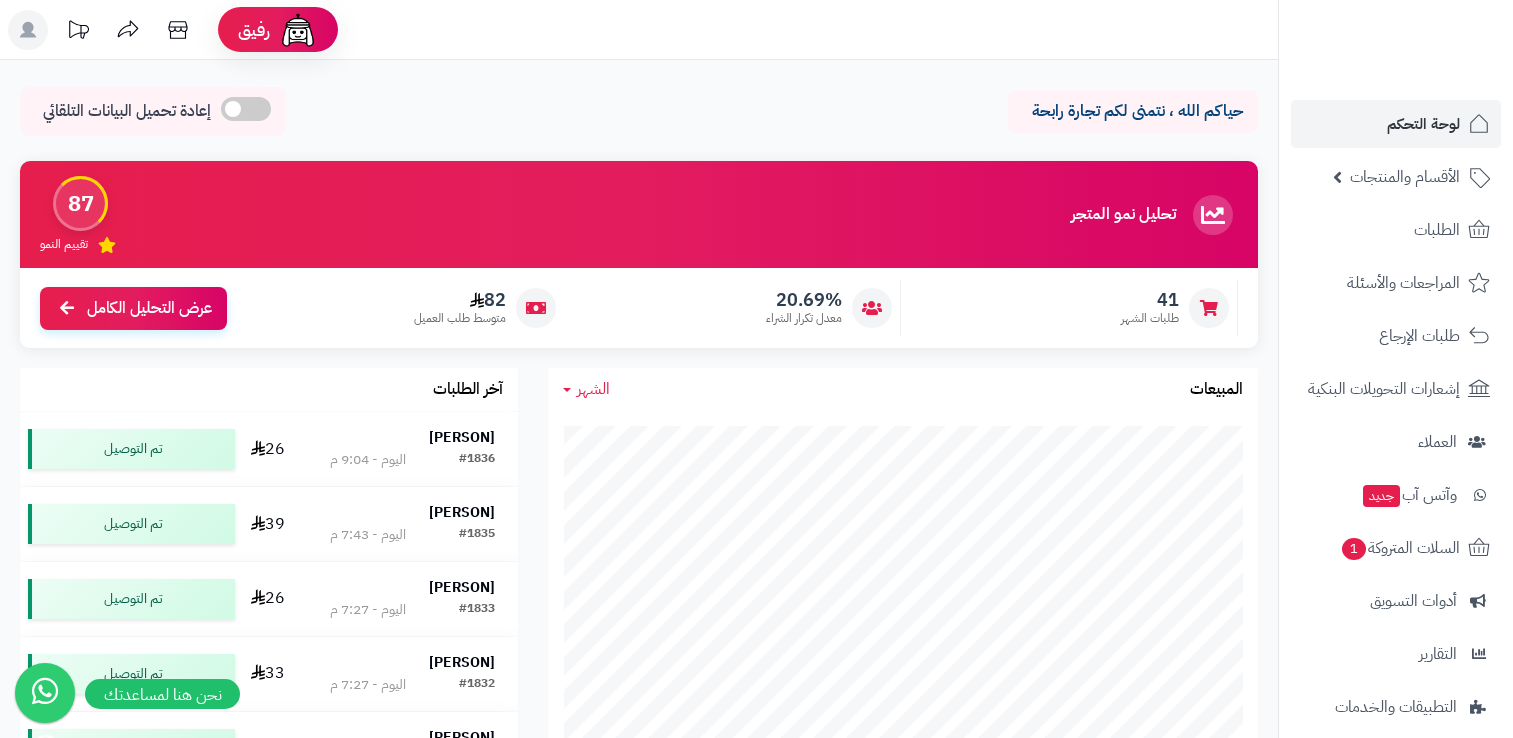 scroll, scrollTop: 0, scrollLeft: 0, axis: both 